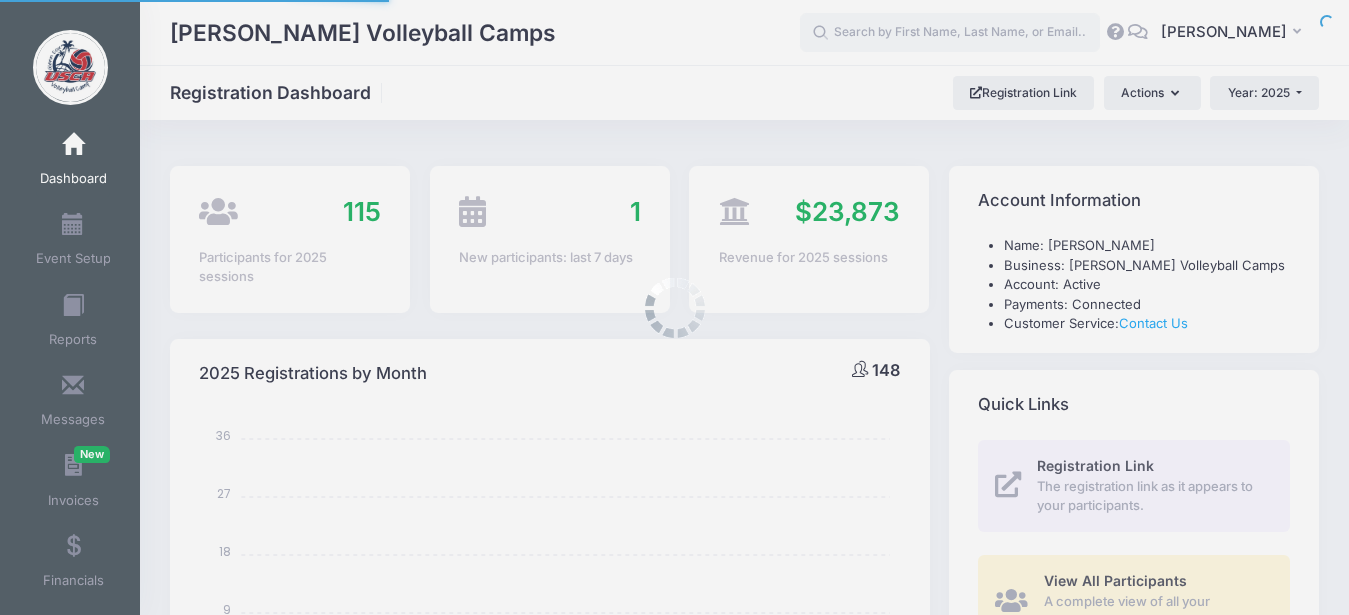 select 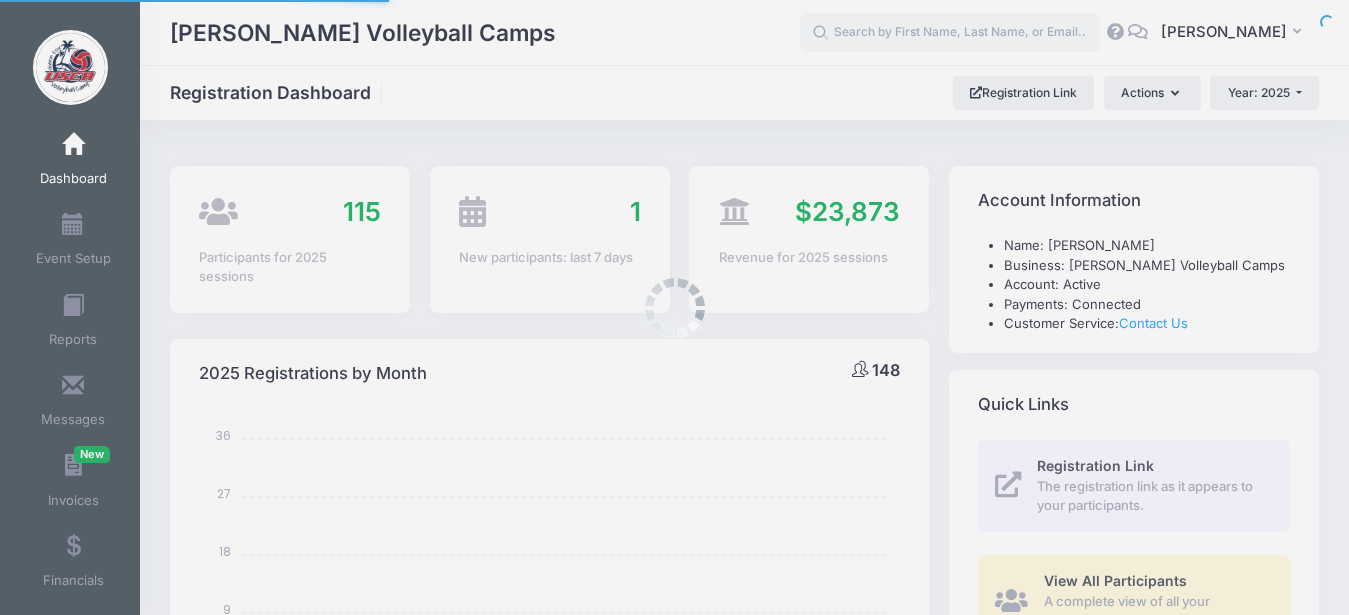 scroll, scrollTop: 0, scrollLeft: 0, axis: both 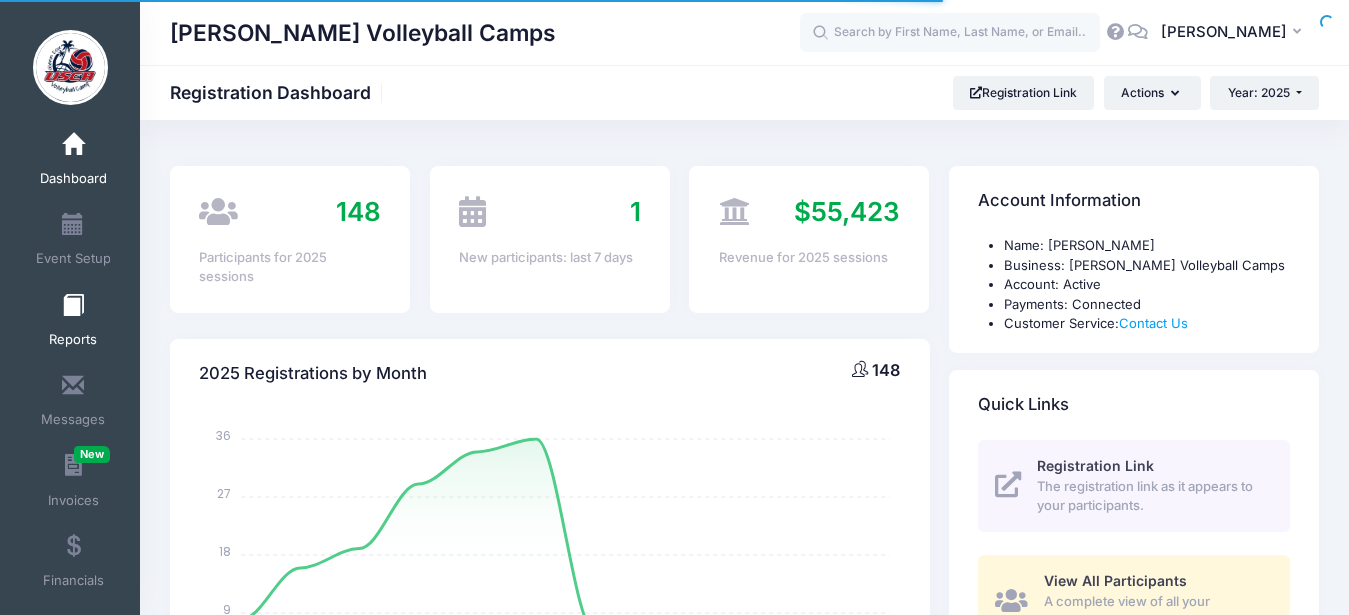 click at bounding box center (73, 306) 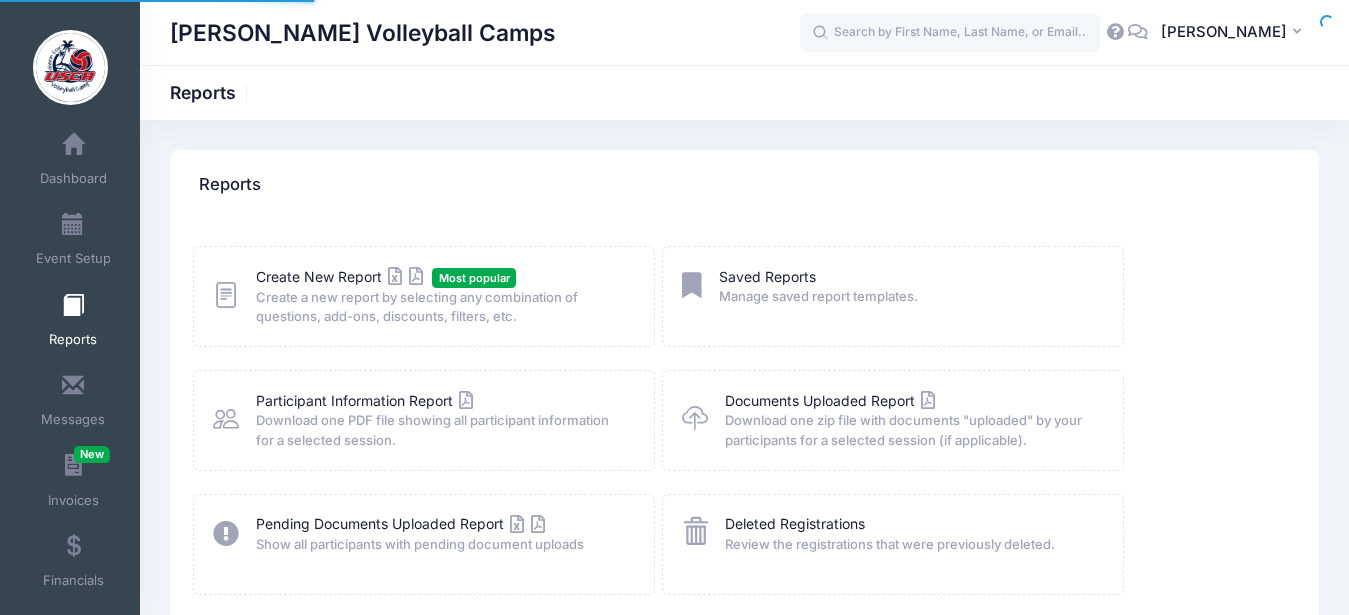 scroll, scrollTop: 0, scrollLeft: 0, axis: both 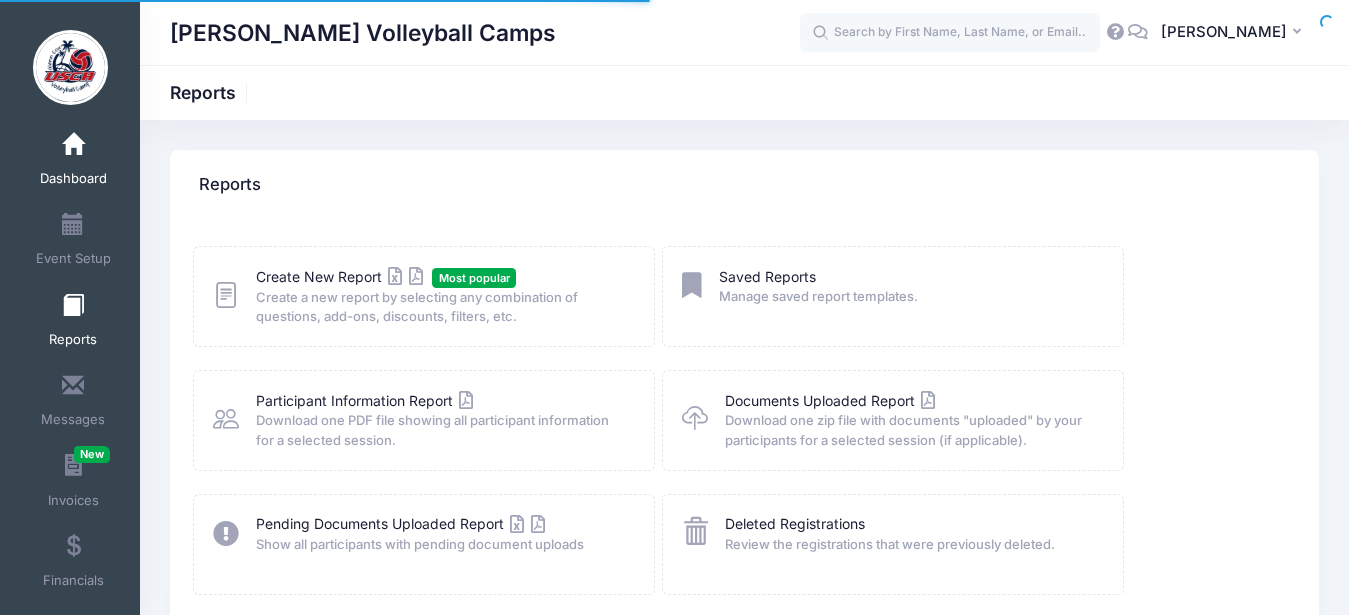click on "Dashboard" at bounding box center (73, 179) 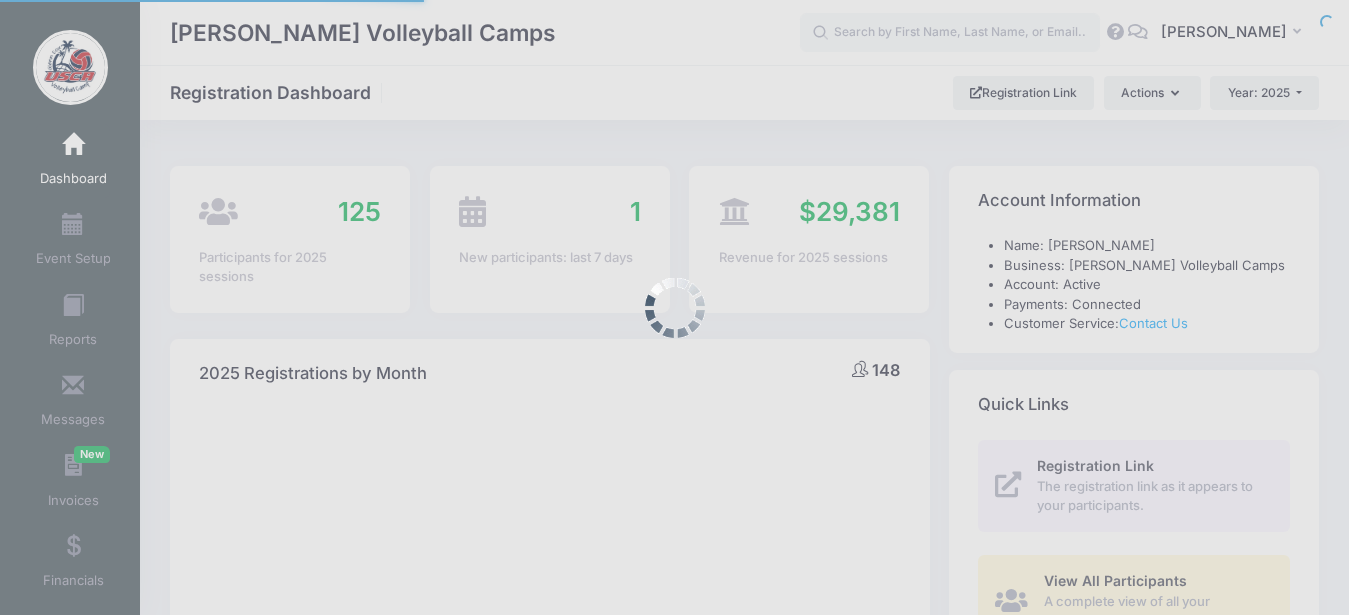 select 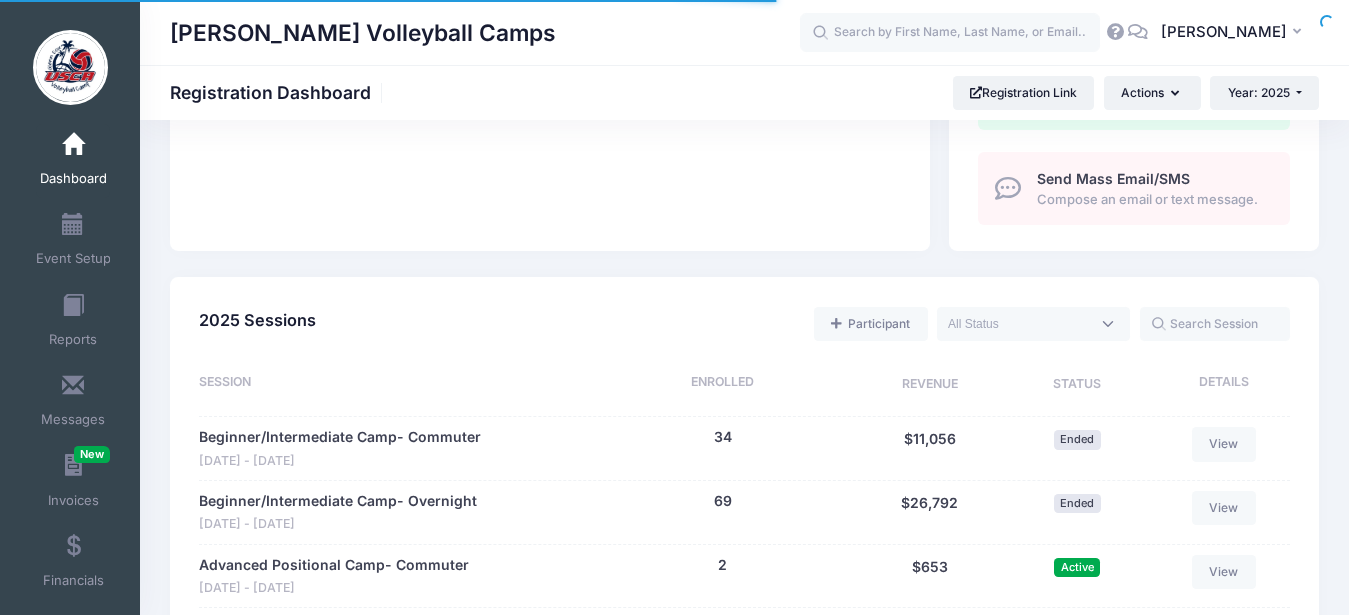 scroll, scrollTop: 922, scrollLeft: 0, axis: vertical 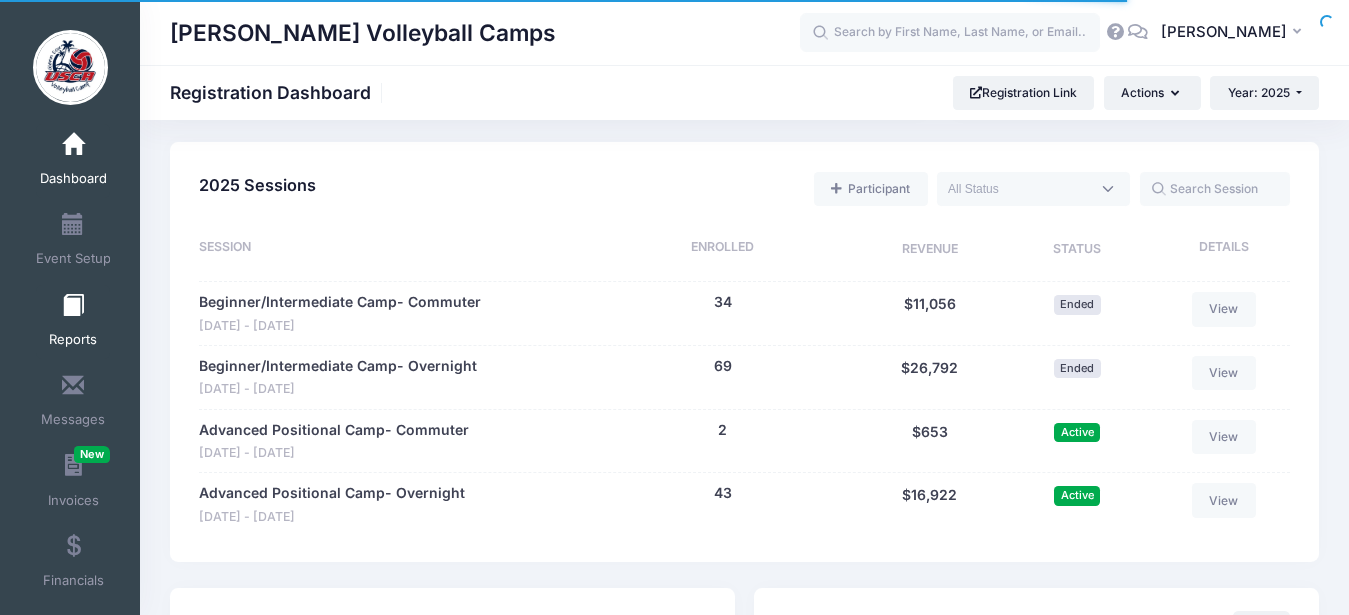 click at bounding box center [73, 306] 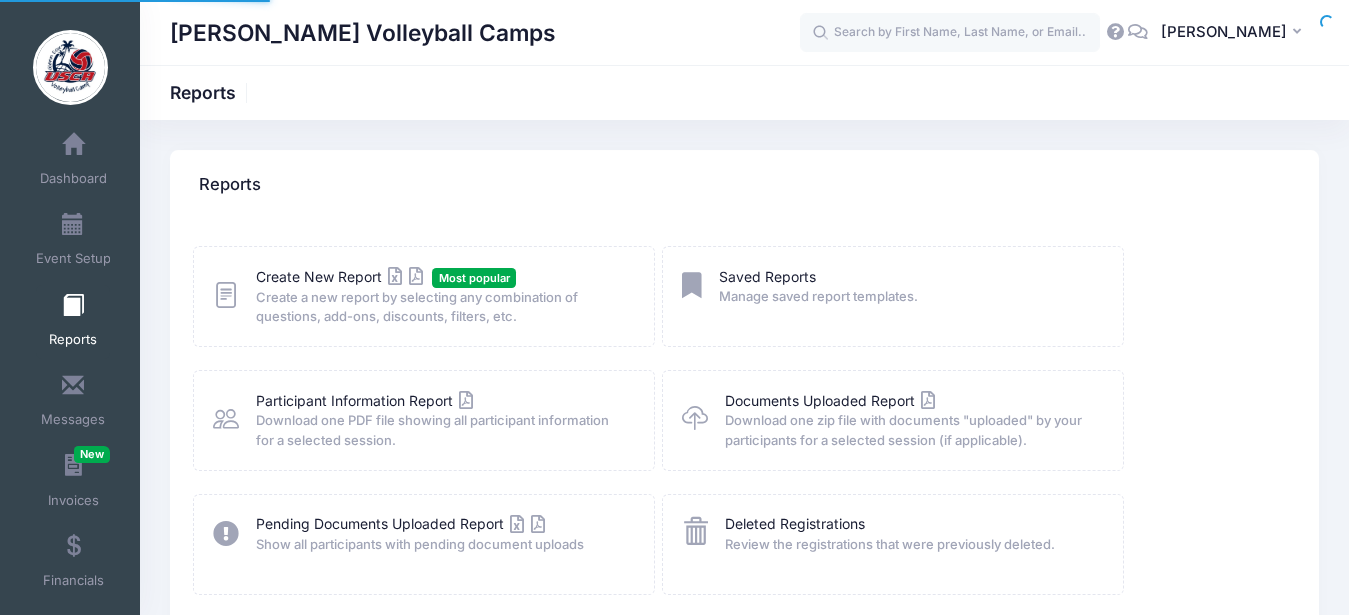 scroll, scrollTop: 0, scrollLeft: 0, axis: both 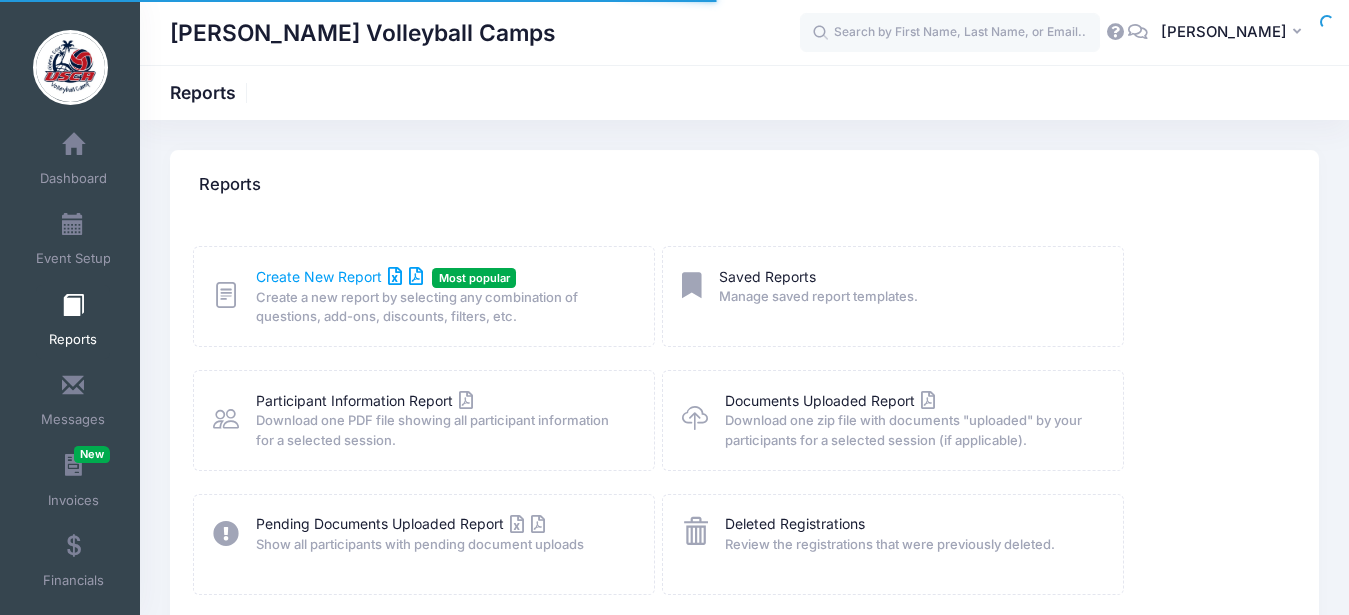 click on "Create New Report" at bounding box center [339, 276] 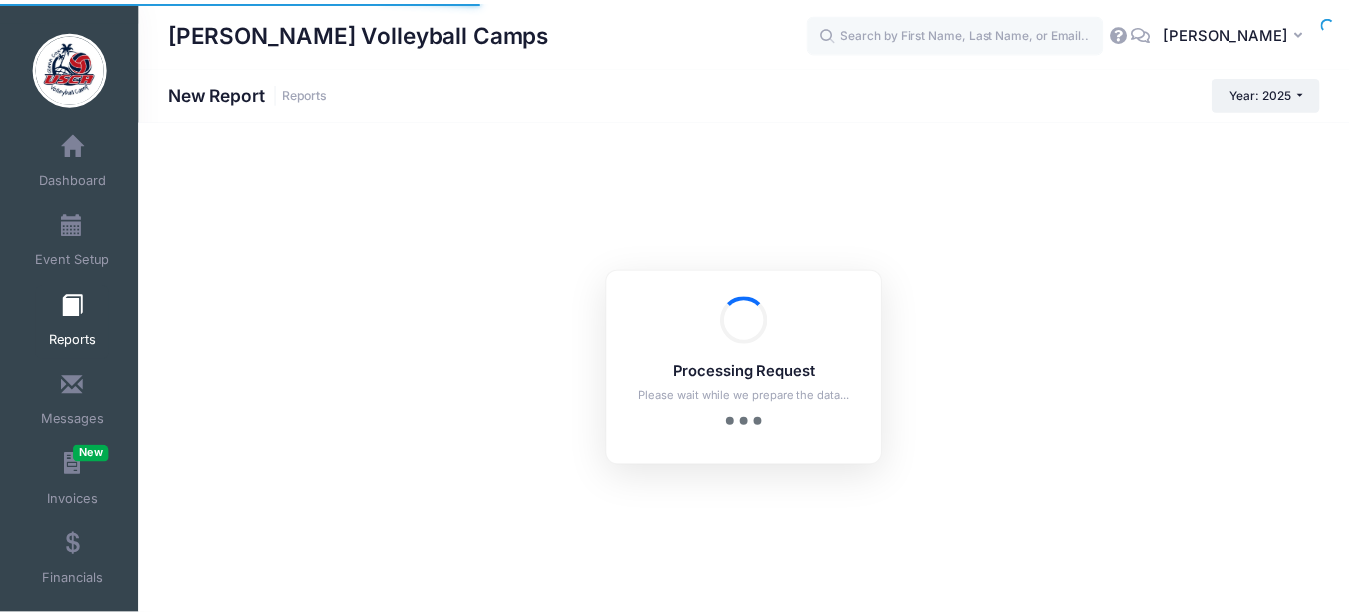 scroll, scrollTop: 0, scrollLeft: 0, axis: both 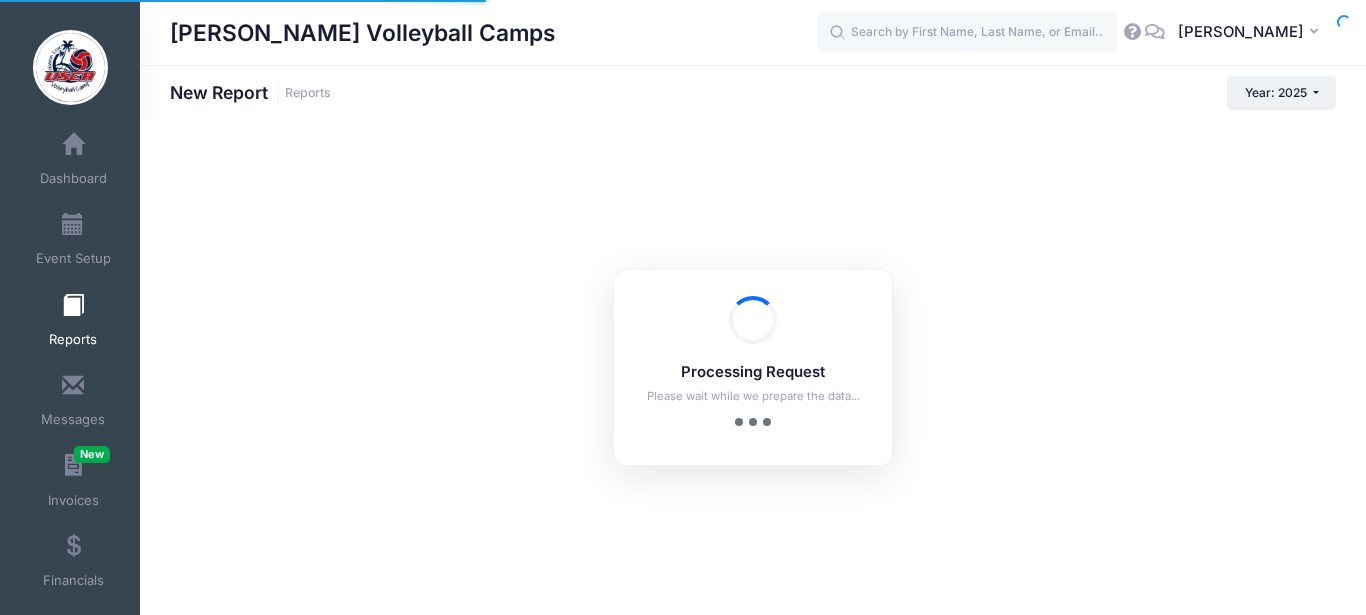 checkbox on "true" 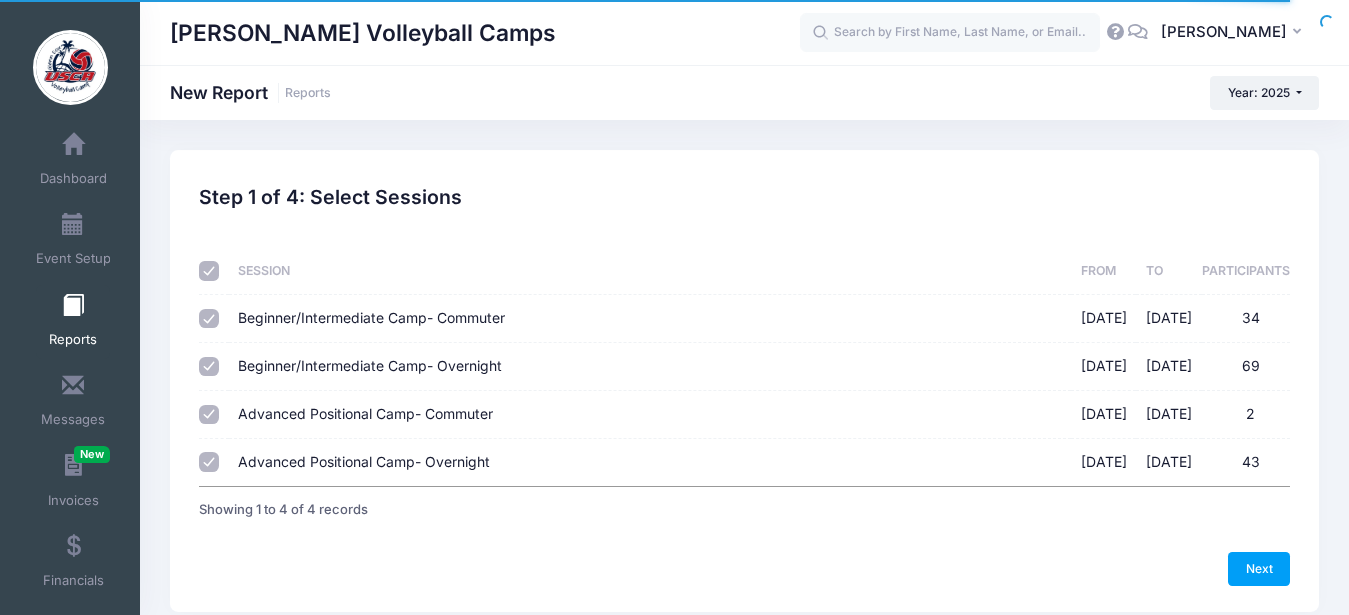 click at bounding box center (209, 271) 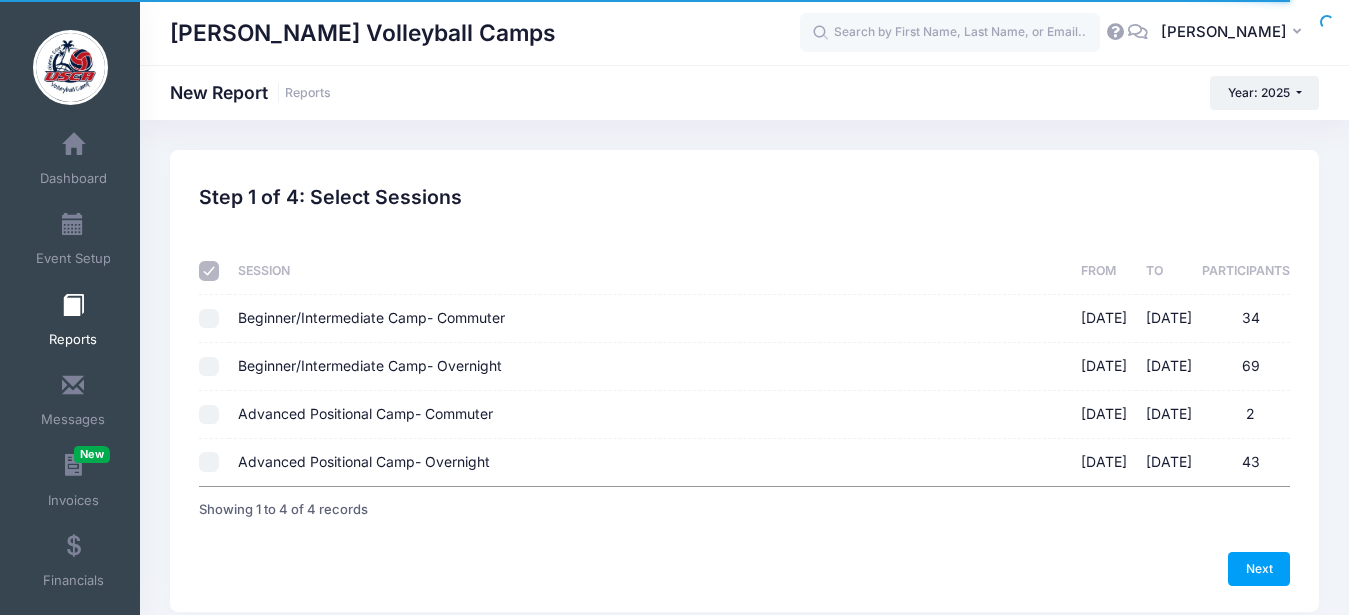 checkbox on "false" 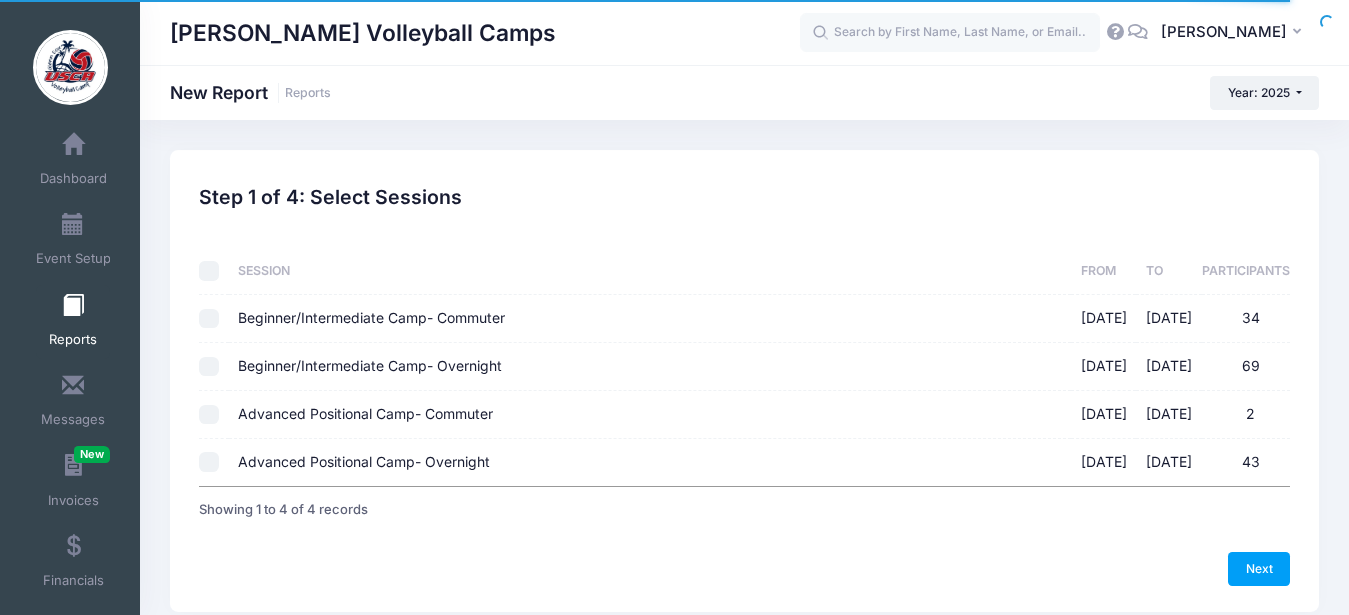 checkbox on "false" 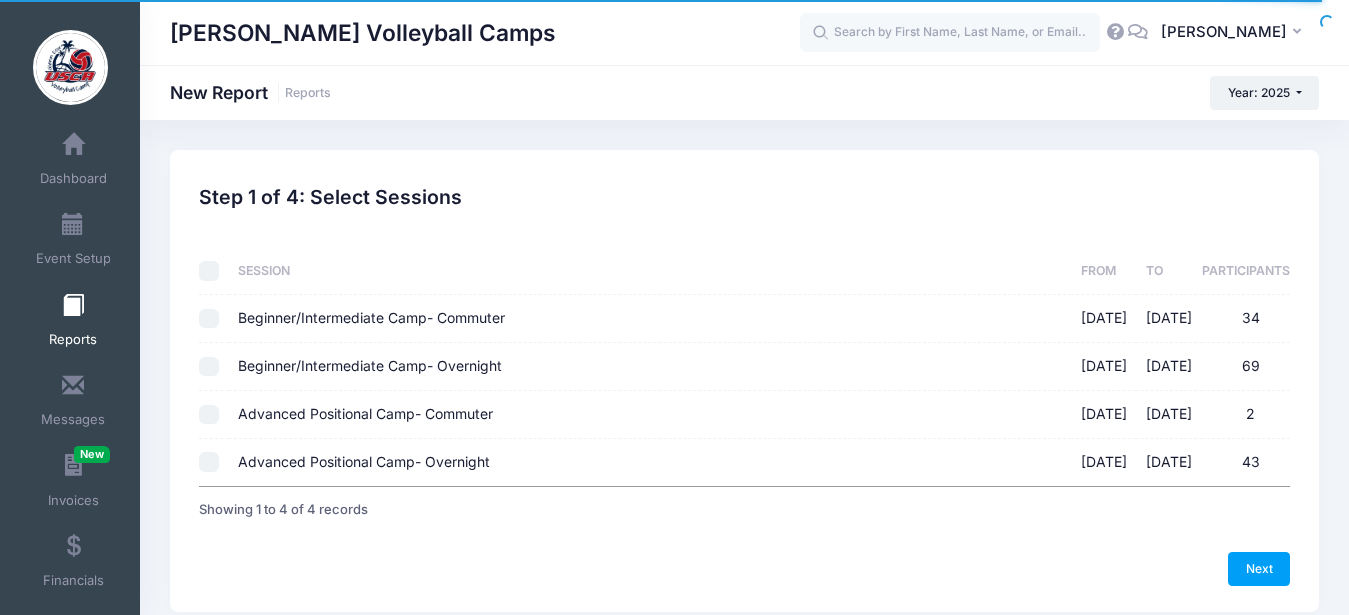 click on "Advanced Positional Camp- Overnight [DATE] - [DATE]  43" at bounding box center [209, 462] 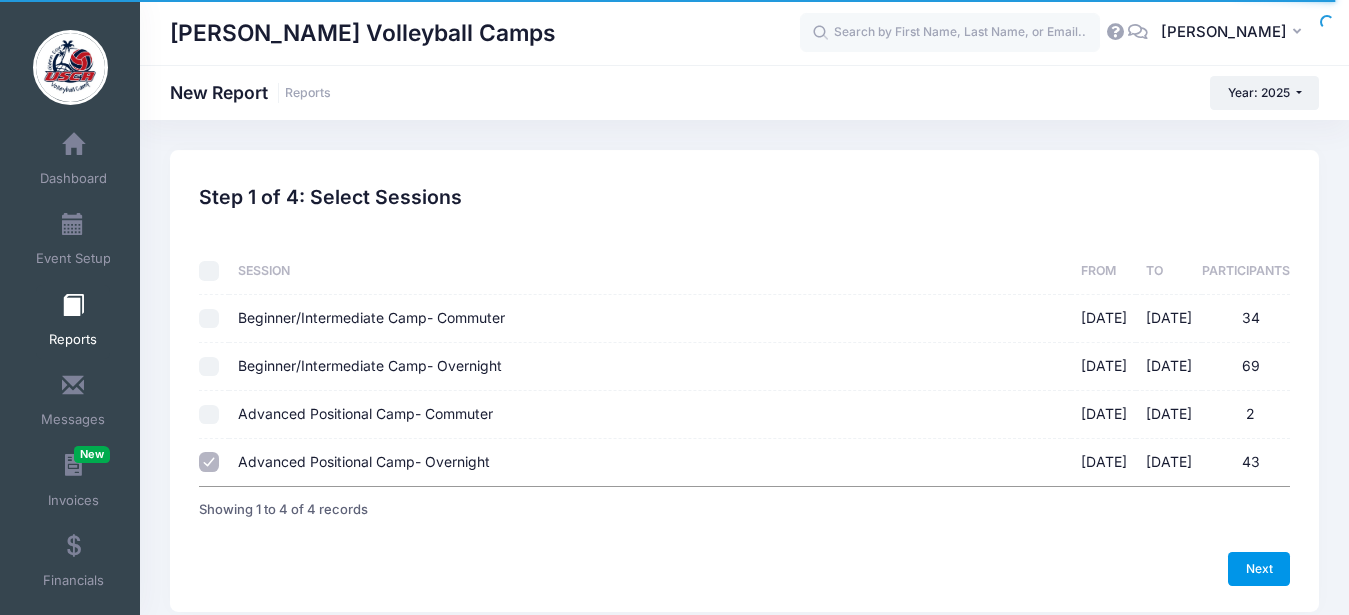 click on "Next" at bounding box center (1259, 569) 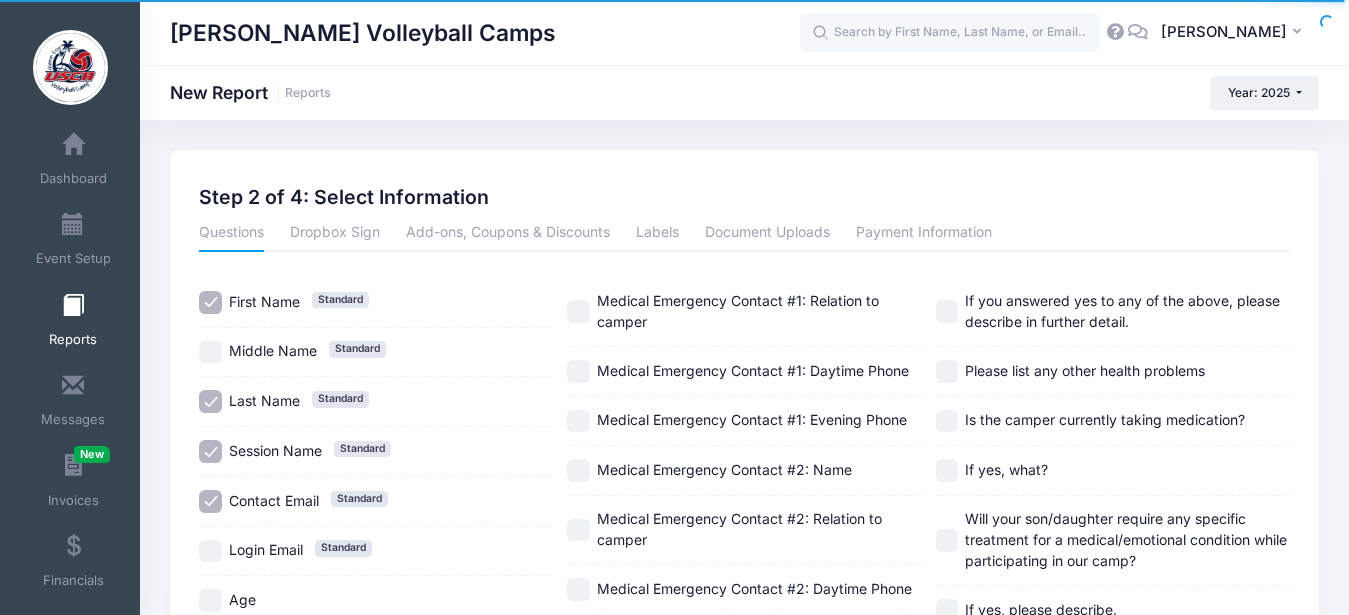 click on "Session Name Standard" at bounding box center [210, 451] 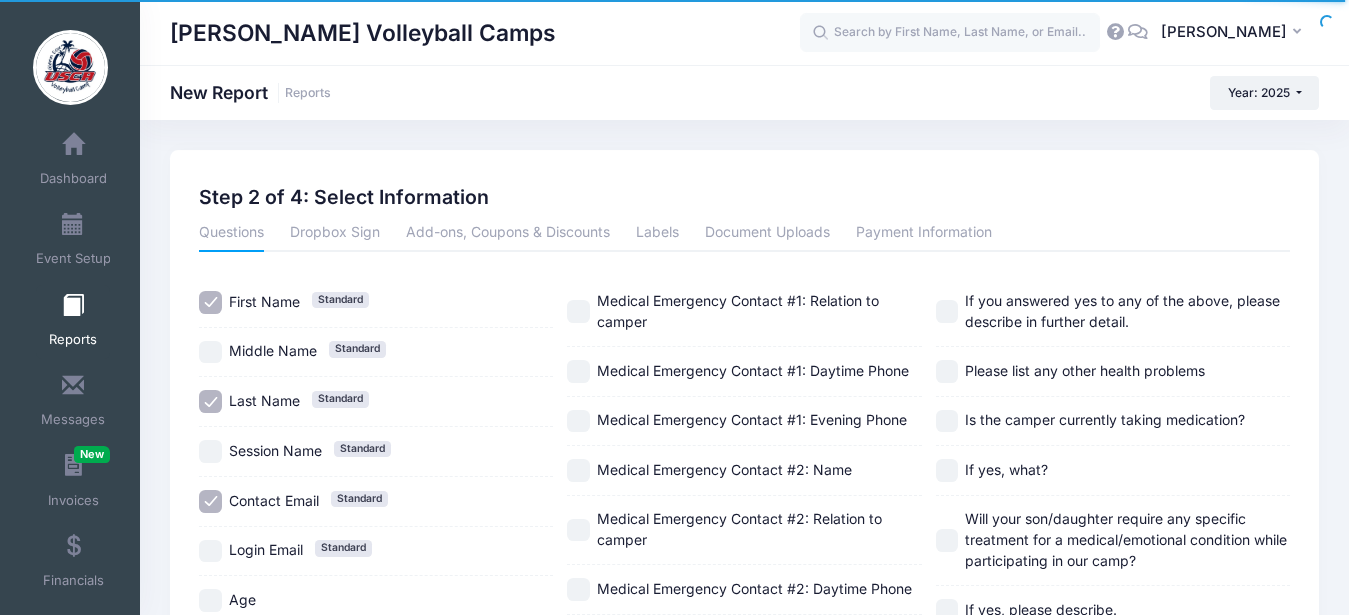 click on "Contact Email Standard" at bounding box center [210, 501] 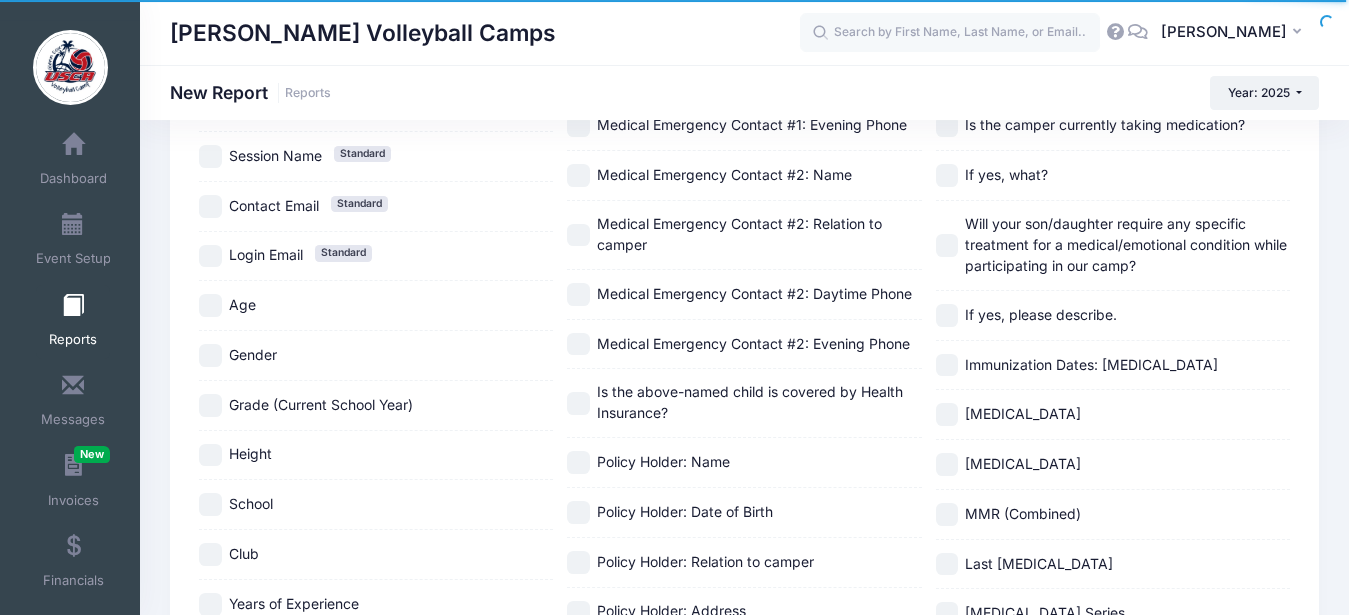 scroll, scrollTop: 461, scrollLeft: 0, axis: vertical 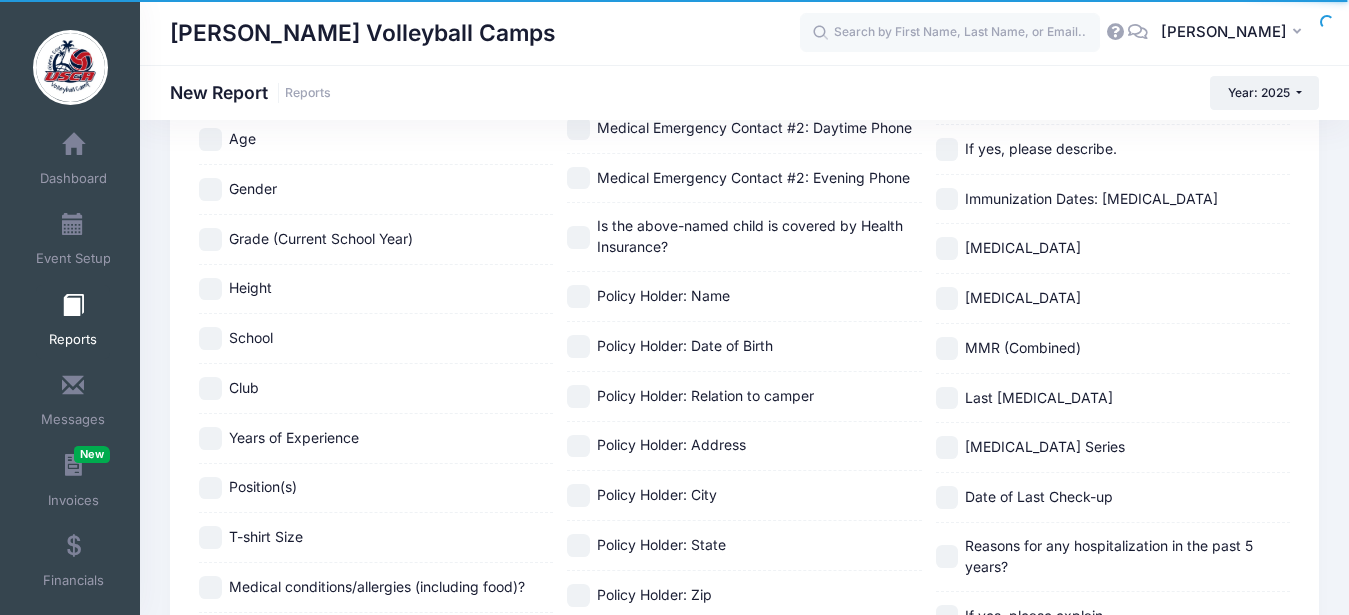 click on "Age" at bounding box center [210, 139] 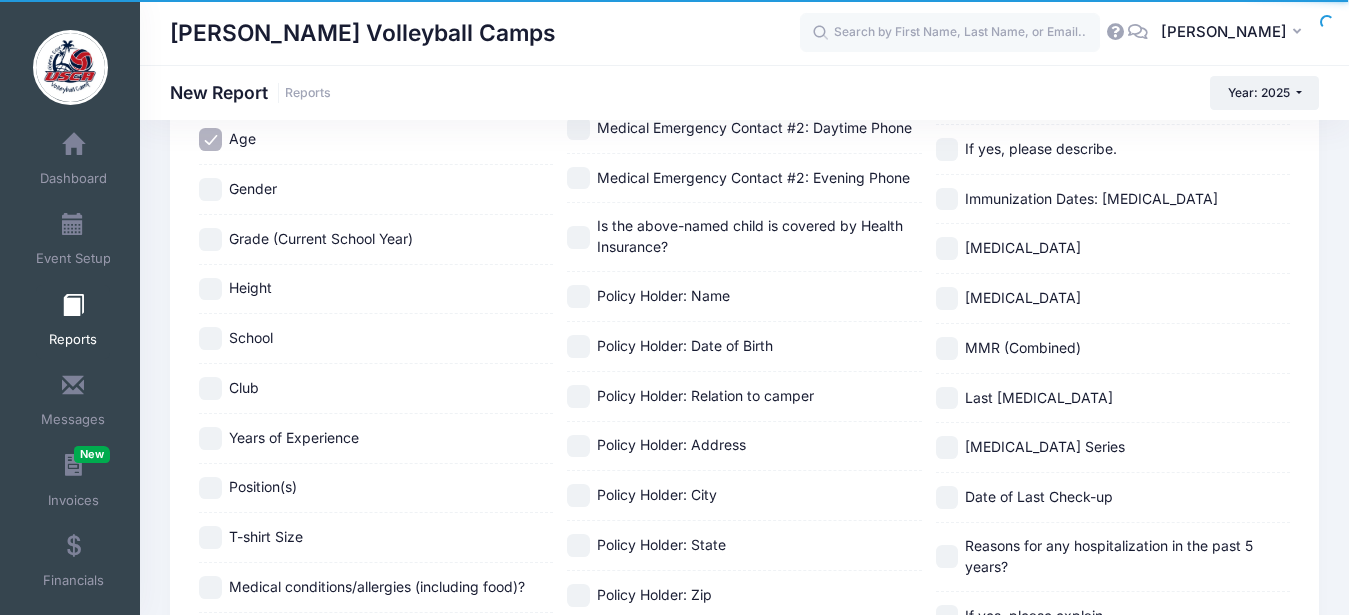 click on "Gender" at bounding box center (210, 189) 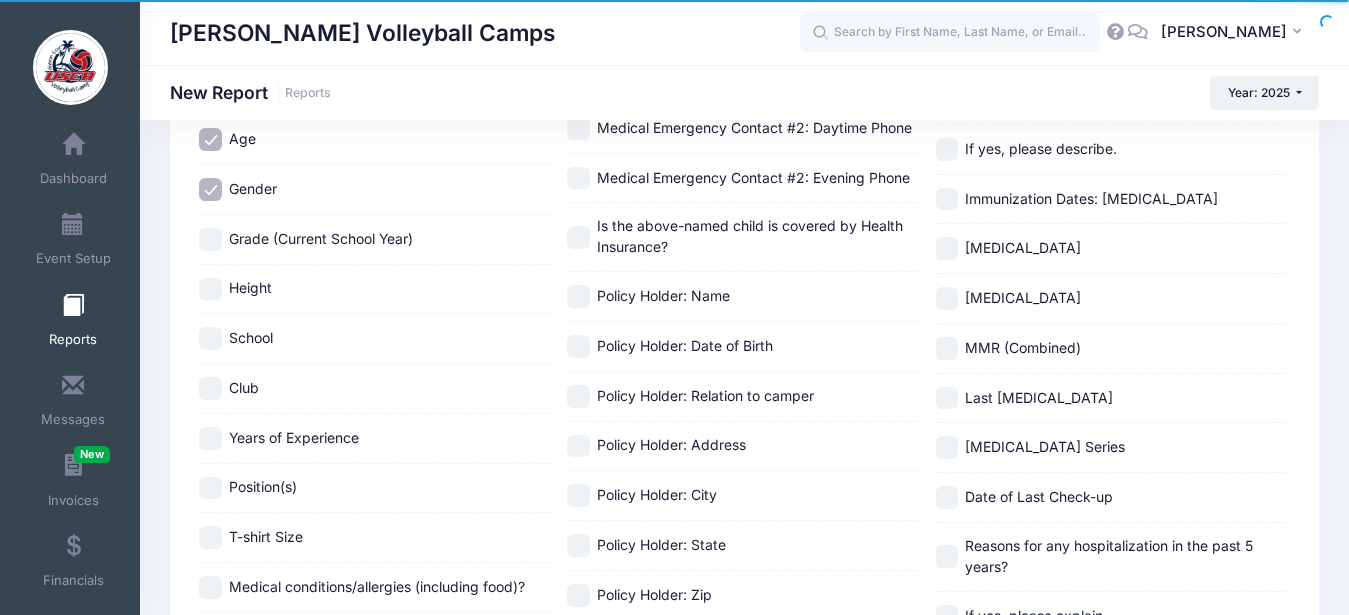 click on "Grade (Current School Year)" at bounding box center [210, 239] 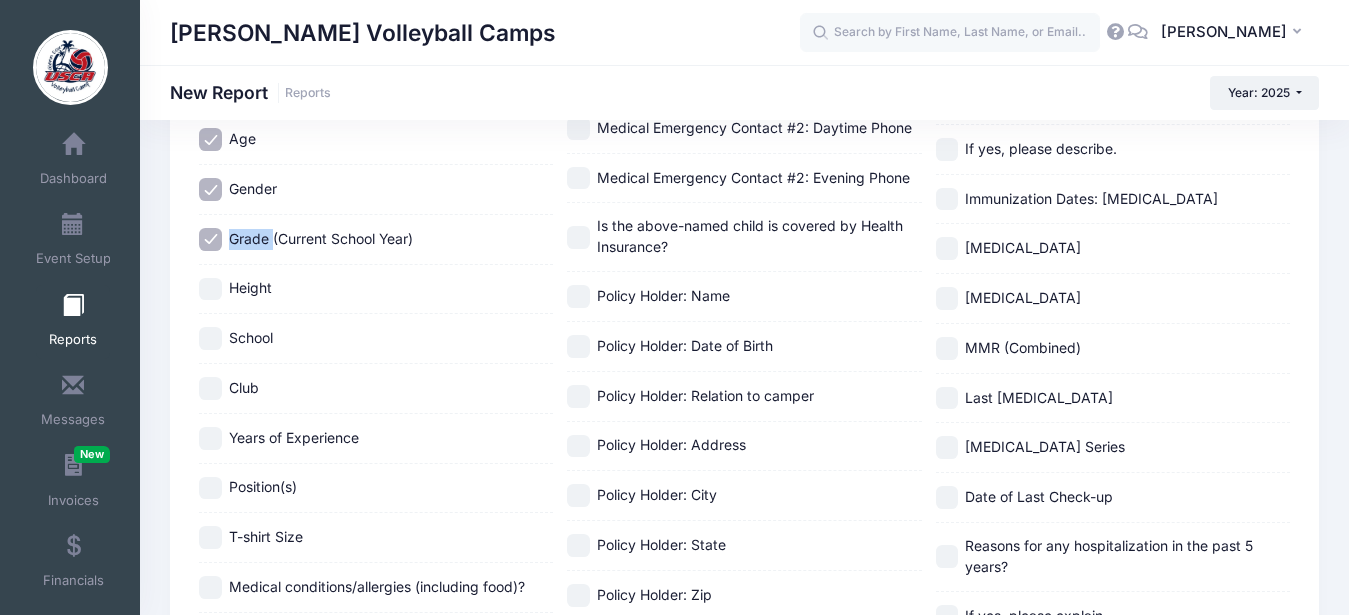 click on "Grade (Current School Year)" at bounding box center [210, 239] 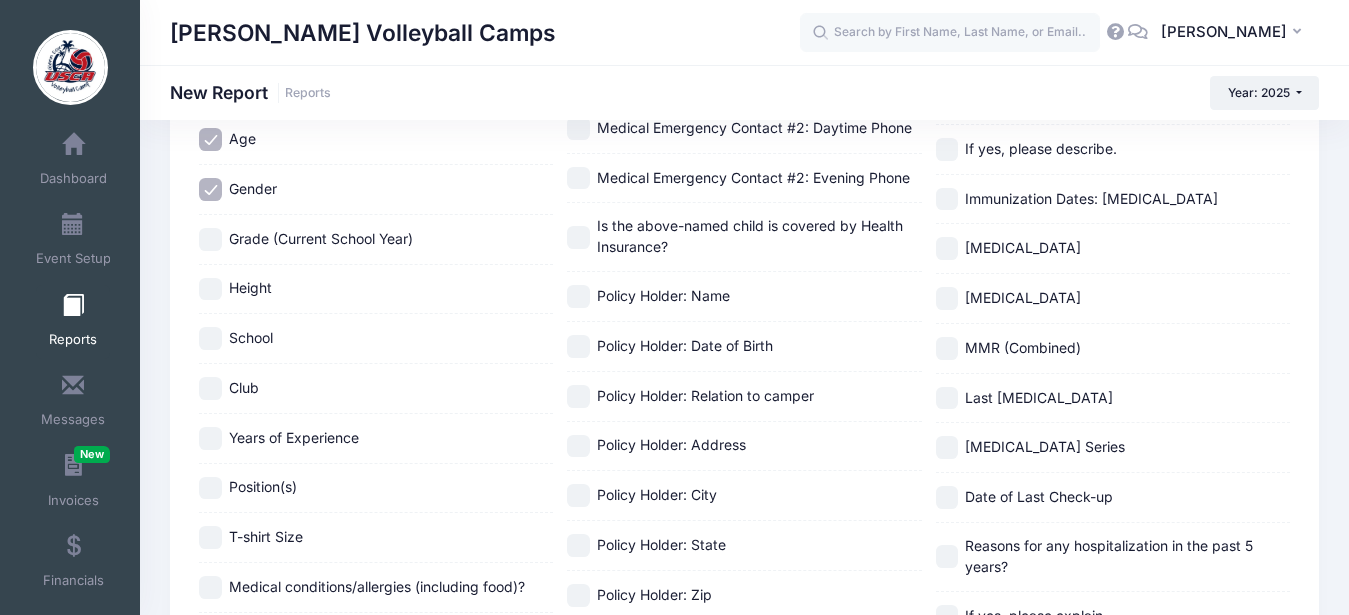 click on "Club" at bounding box center (210, 388) 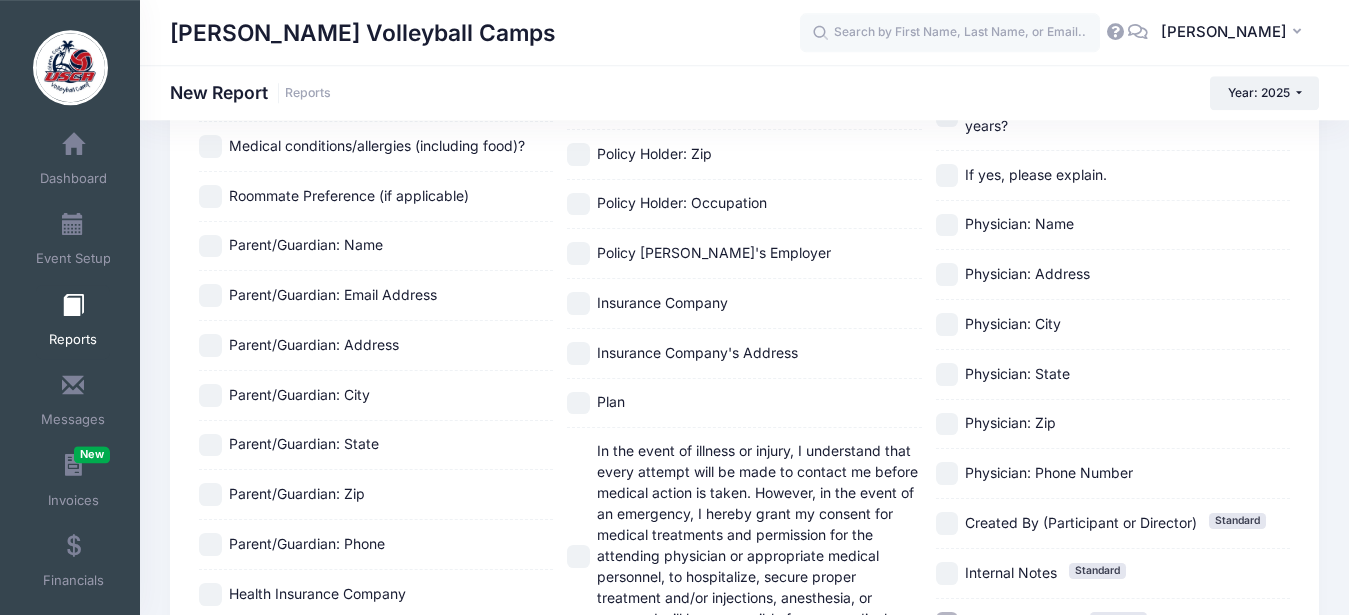 scroll, scrollTop: 922, scrollLeft: 0, axis: vertical 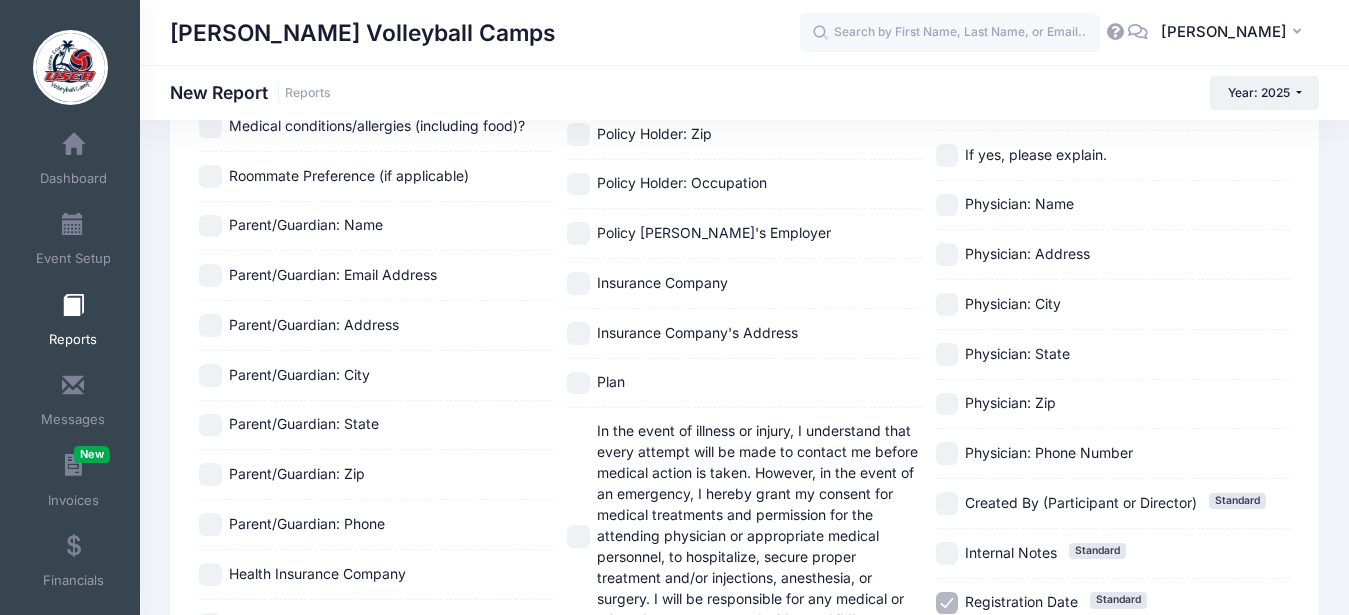 click on "Roommate Preference (if applicable)" at bounding box center (210, 176) 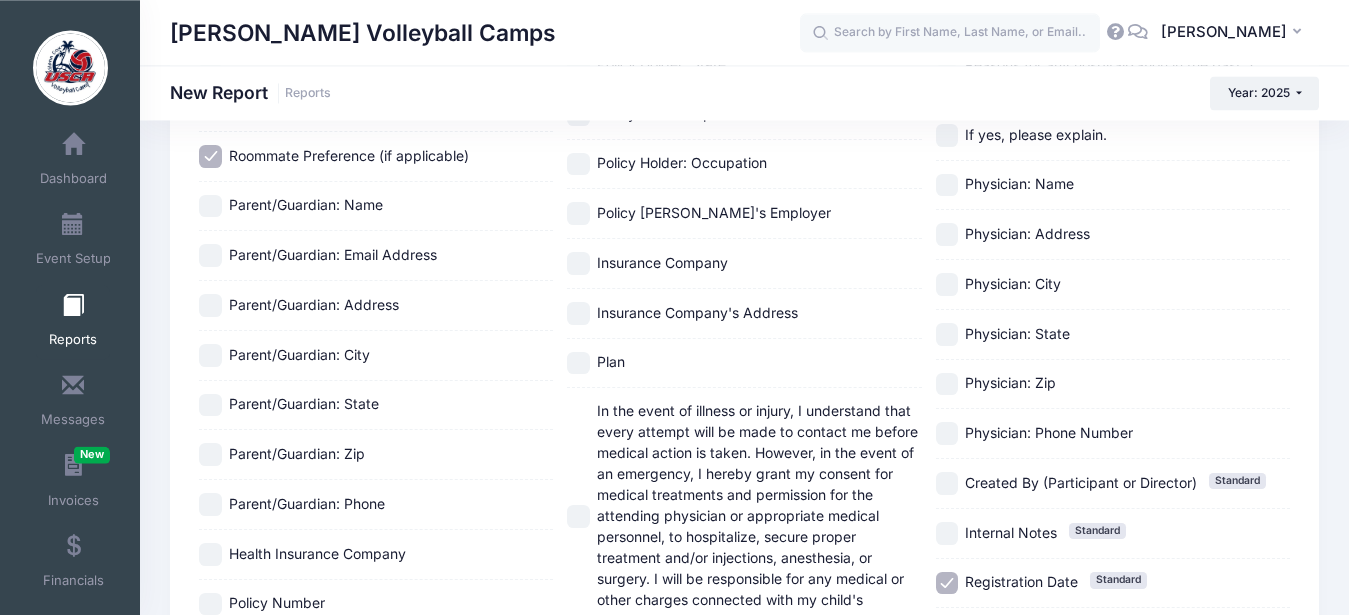 scroll, scrollTop: 922, scrollLeft: 0, axis: vertical 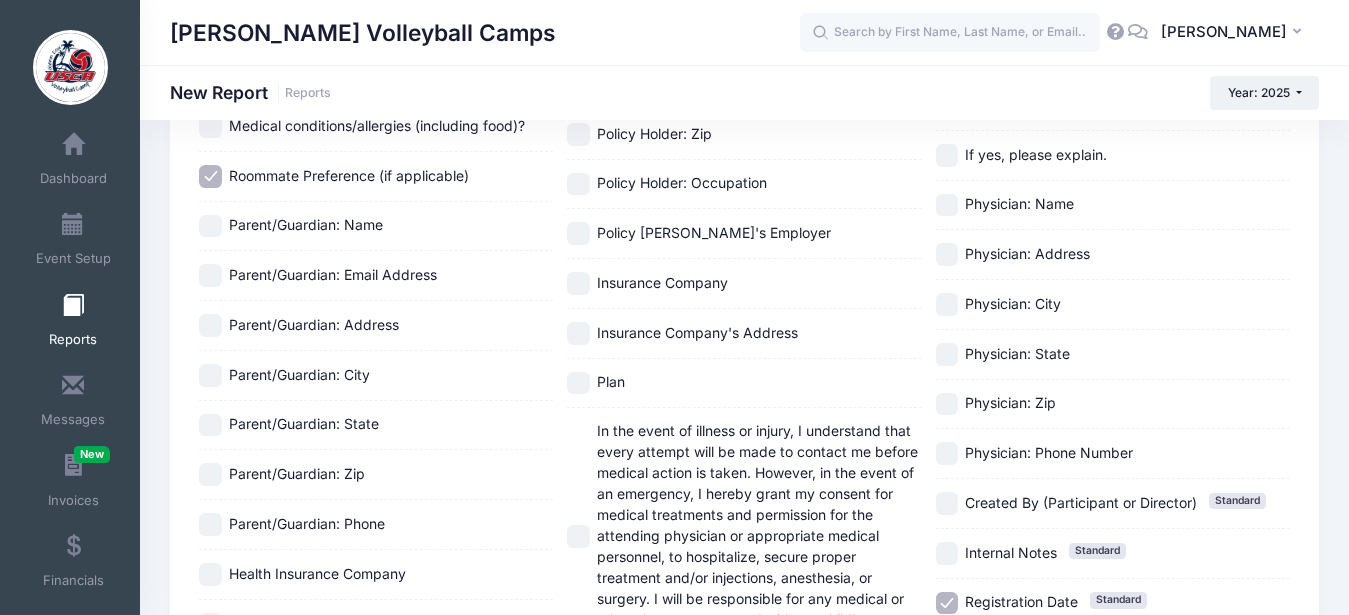 click on "Registration Date Standard" at bounding box center [947, 603] 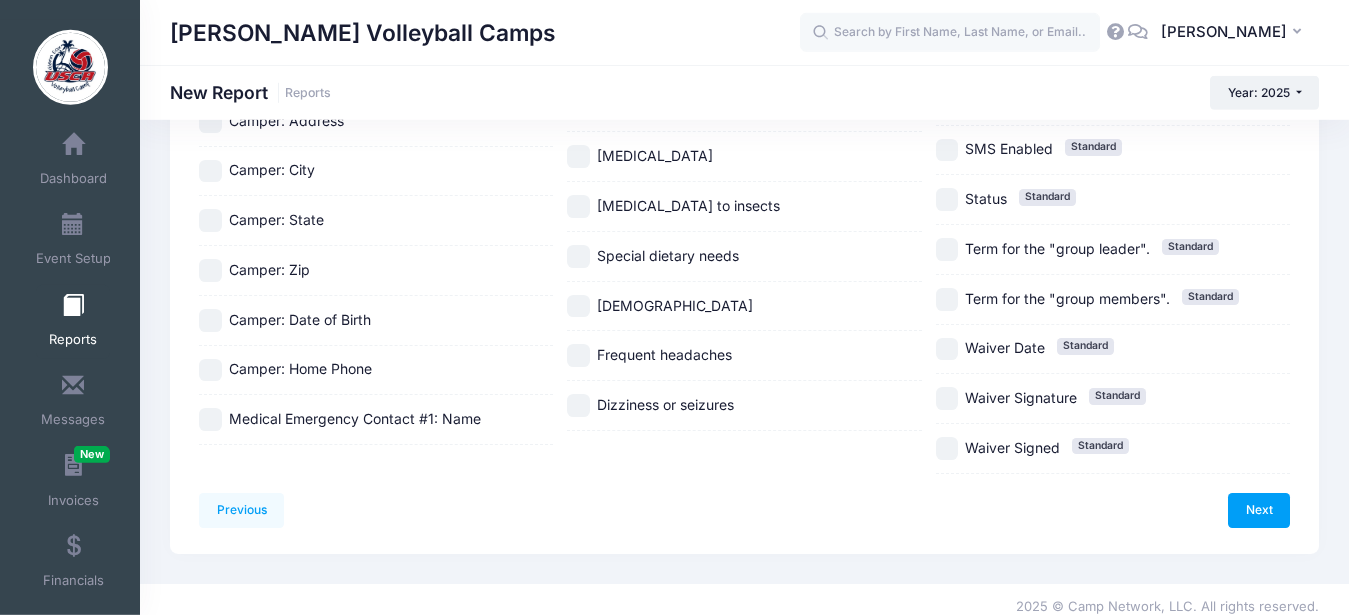scroll, scrollTop: 1580, scrollLeft: 0, axis: vertical 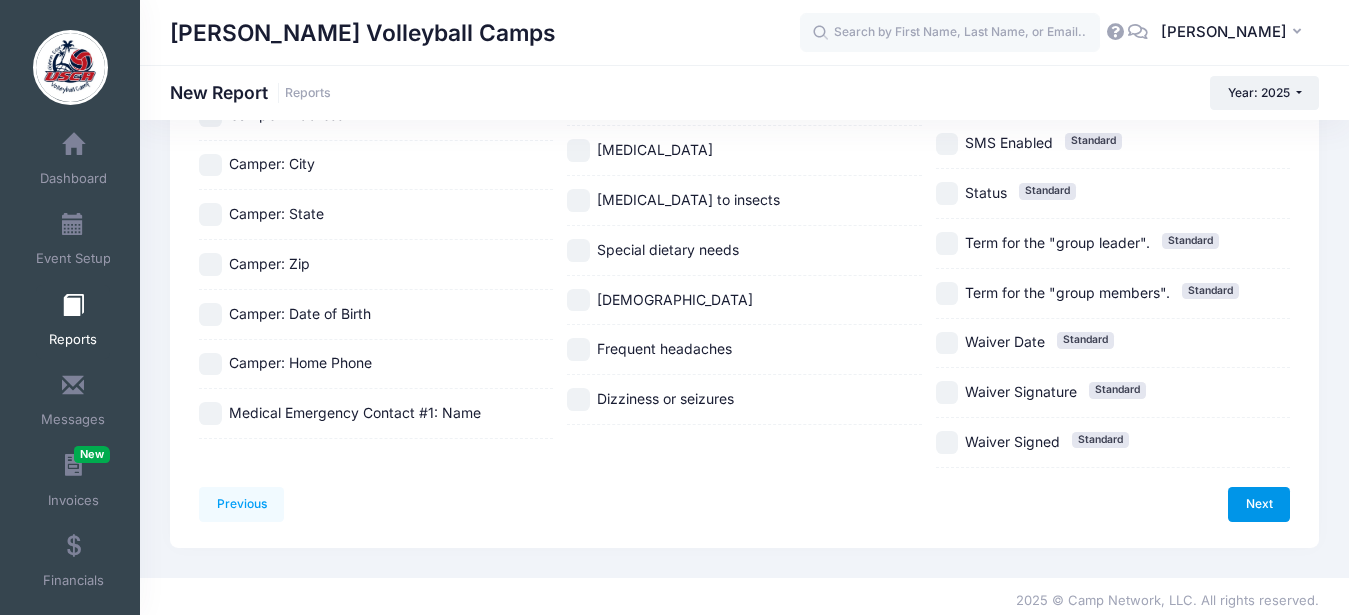click on "Next" at bounding box center [1259, 504] 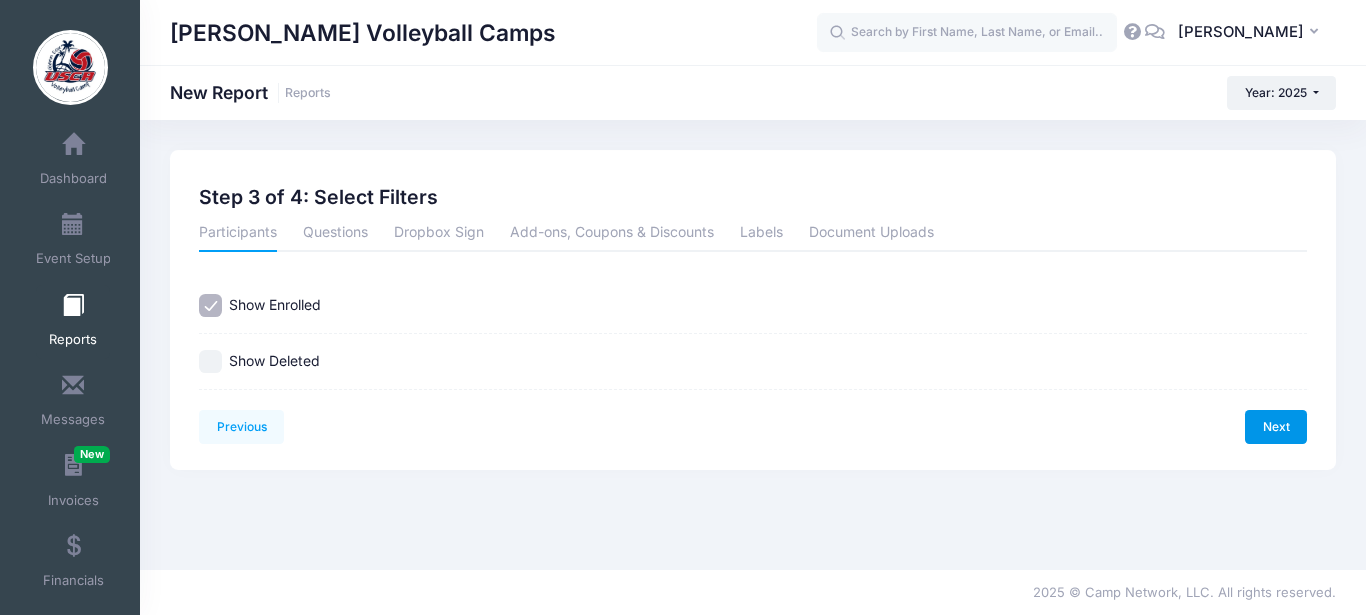 click on "Next" at bounding box center [1276, 427] 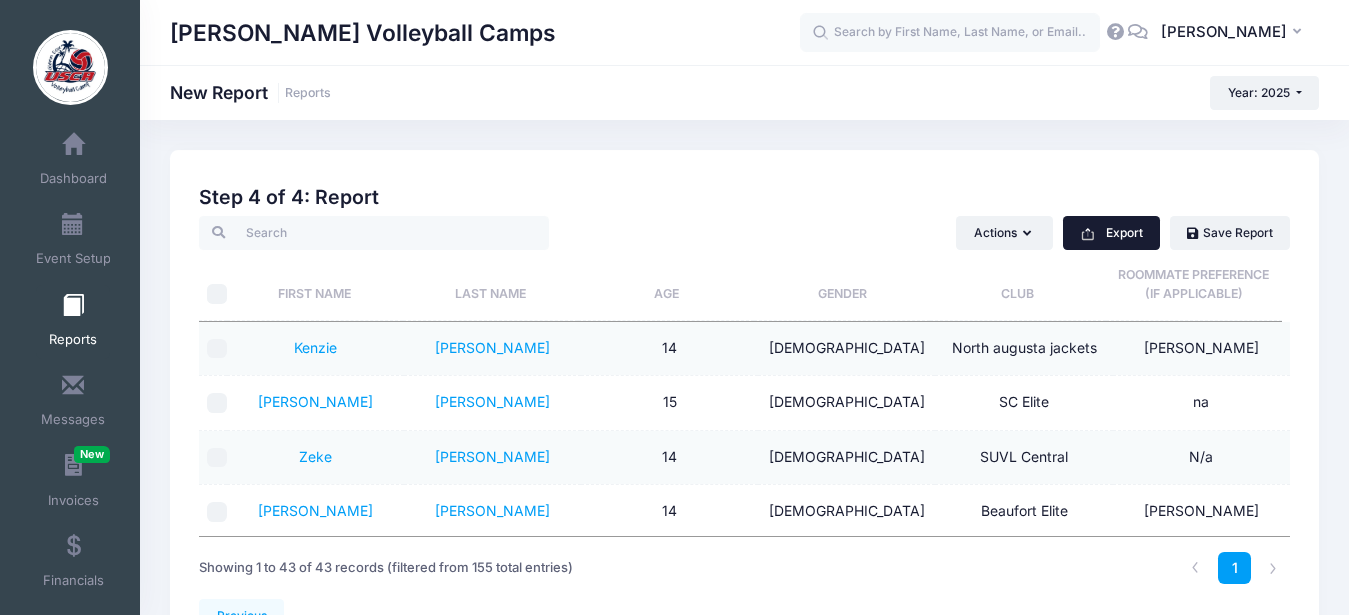 click on "Export" at bounding box center (1111, 233) 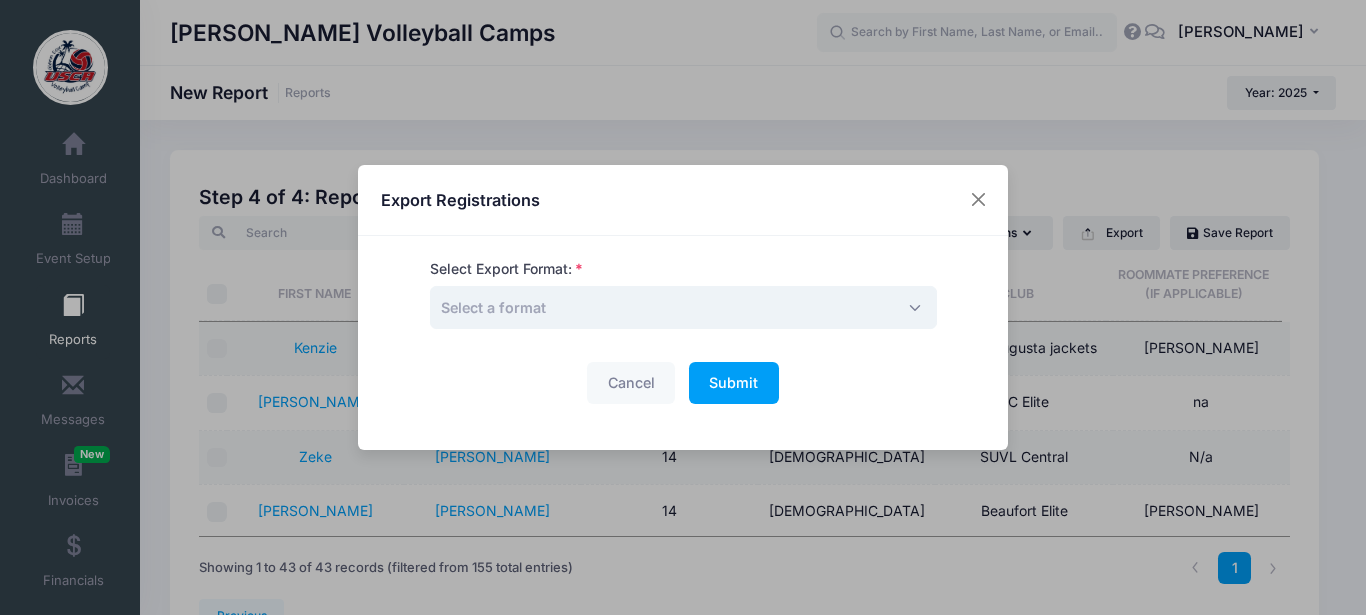 click on "Select a format" at bounding box center (683, 307) 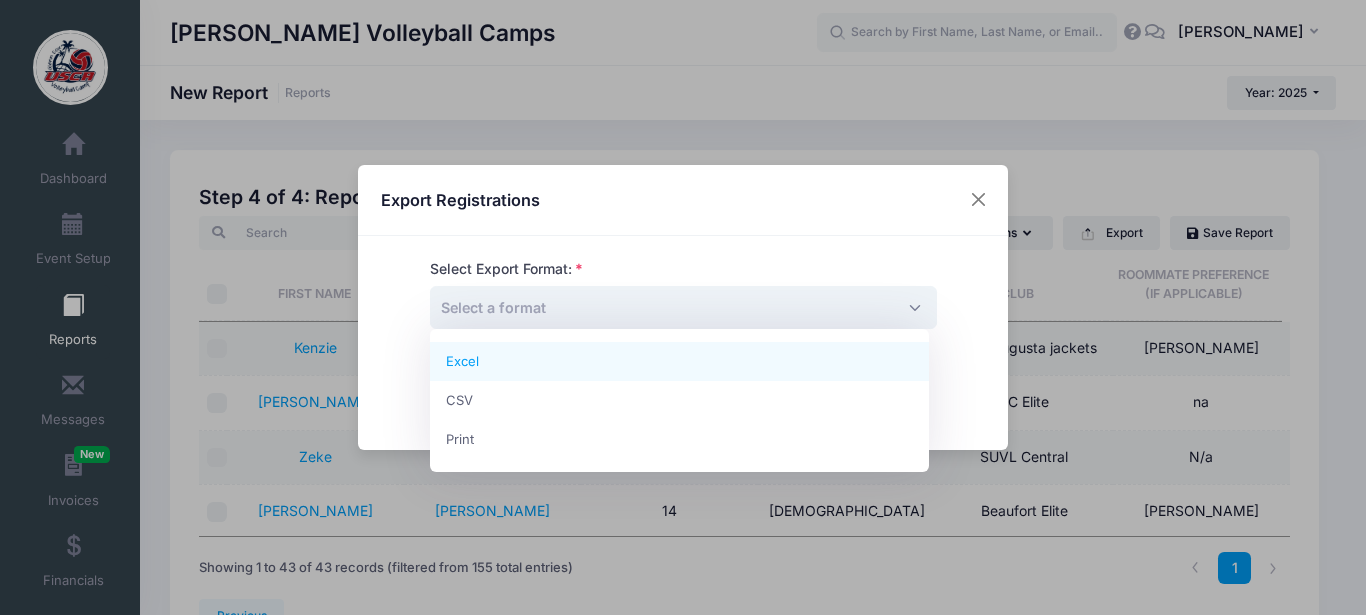 select on "excel" 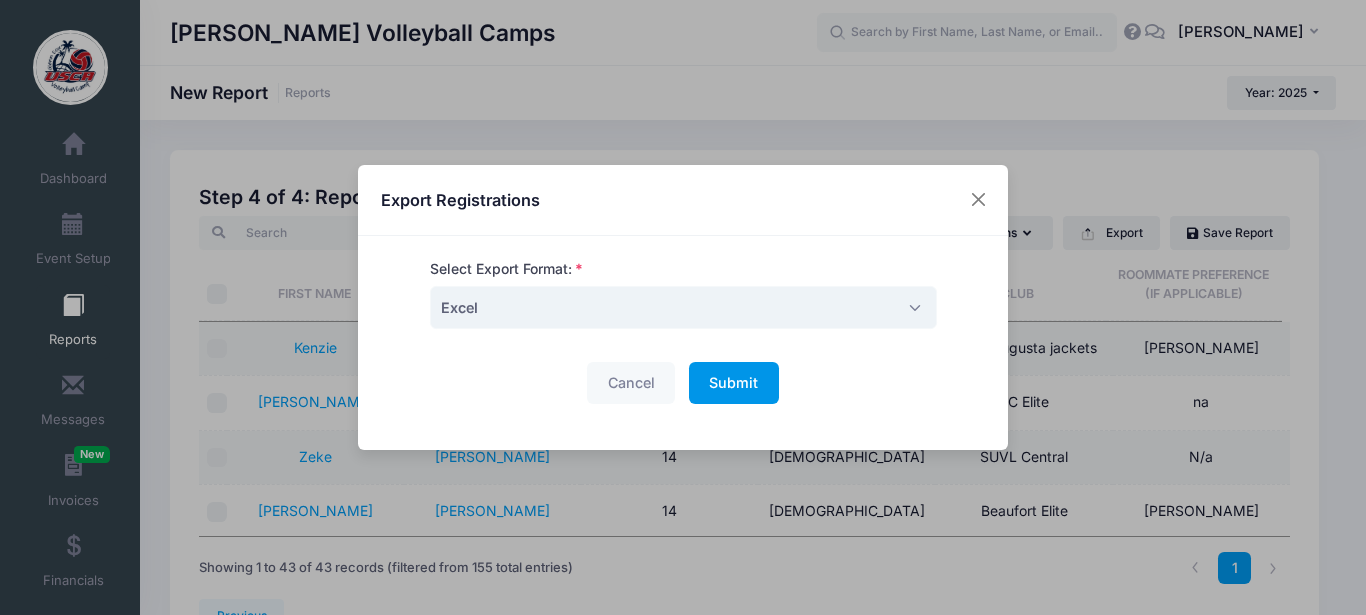 click on "Submit" at bounding box center (733, 382) 